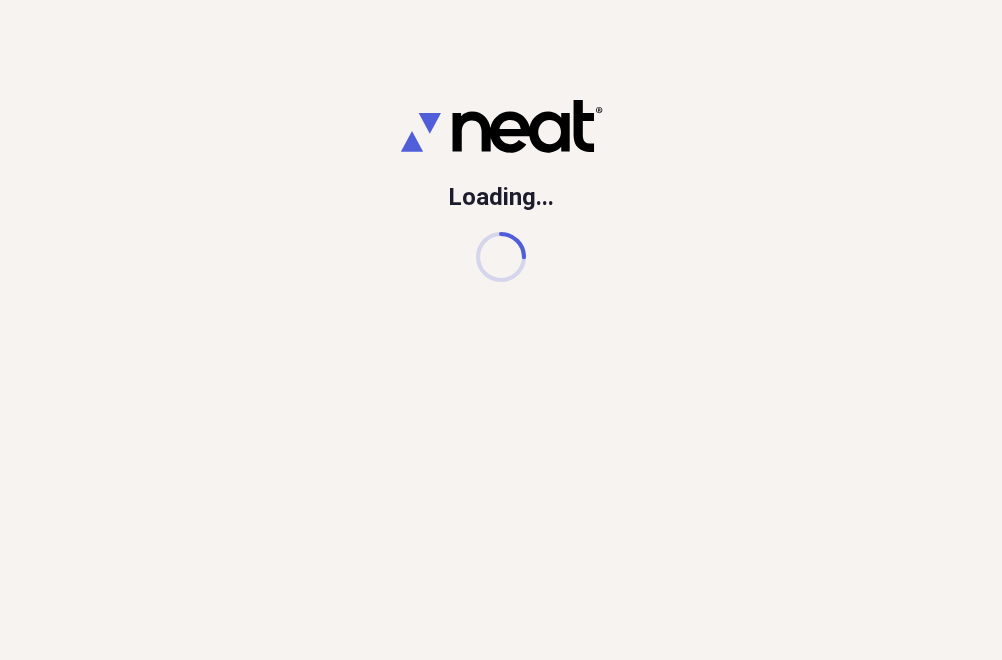 scroll, scrollTop: 0, scrollLeft: 0, axis: both 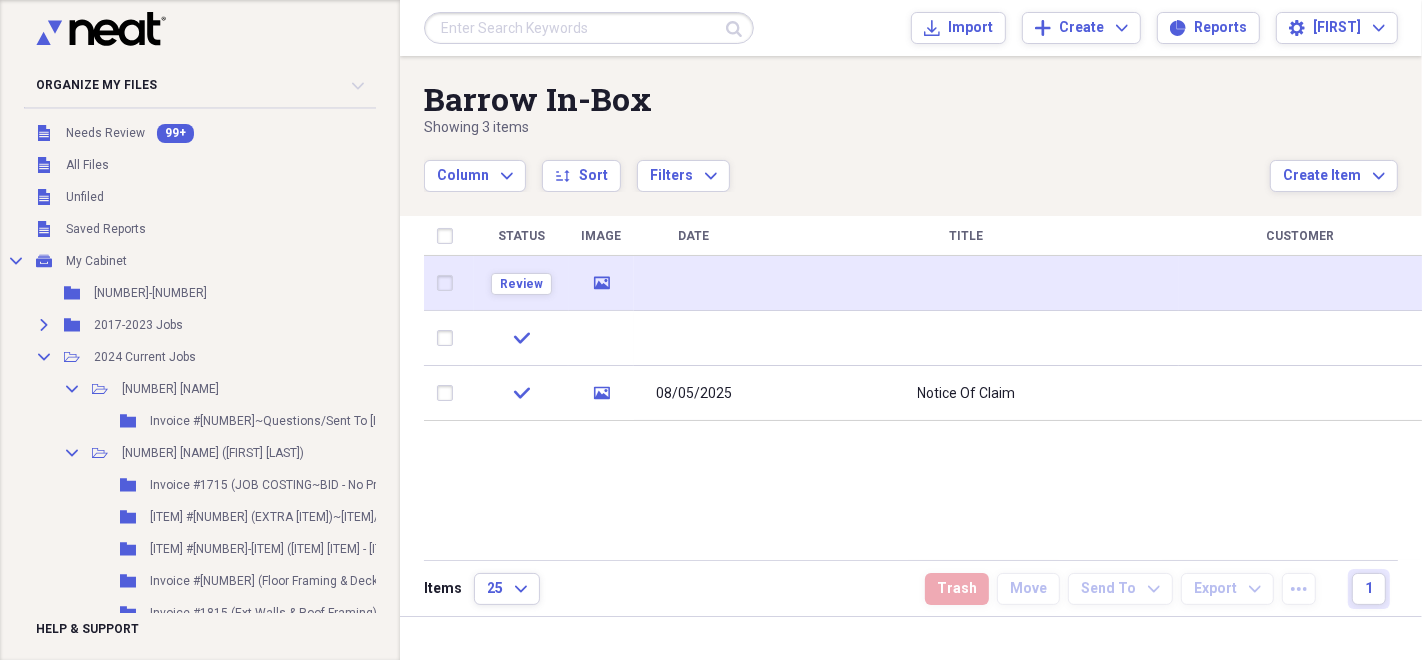click at bounding box center [966, 283] 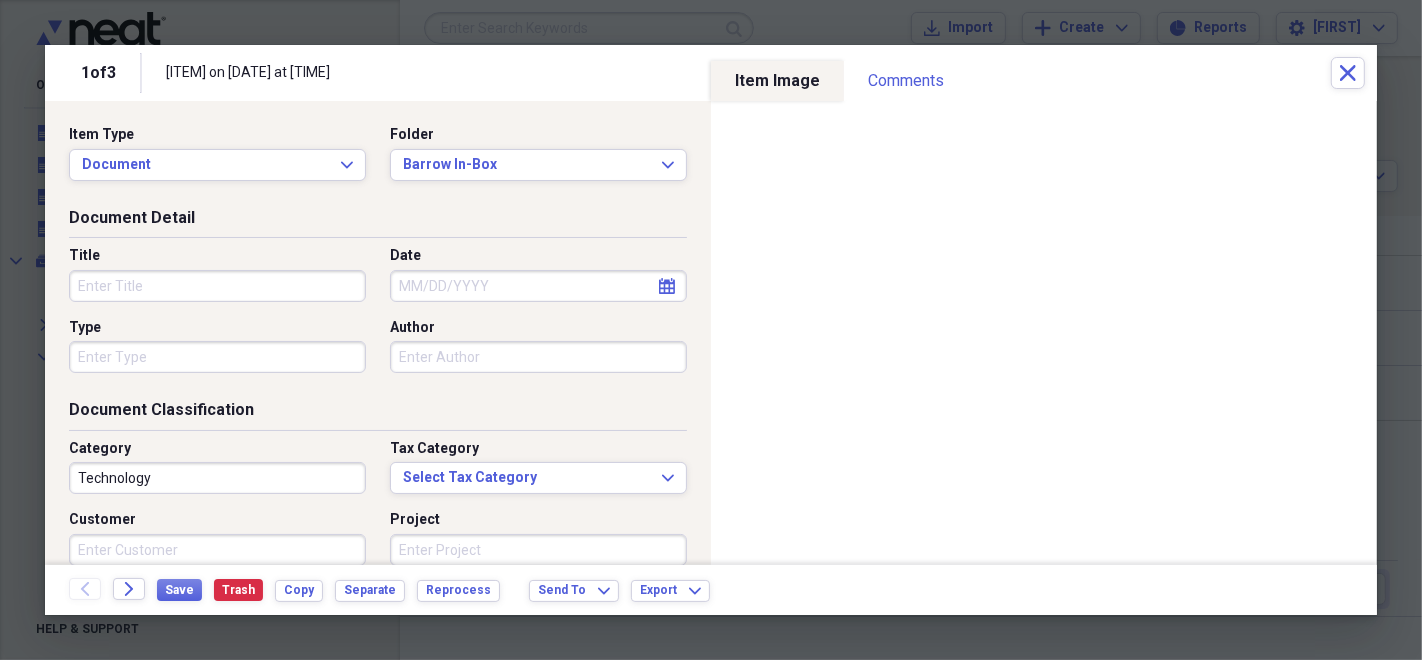 click on "Title" at bounding box center (217, 286) 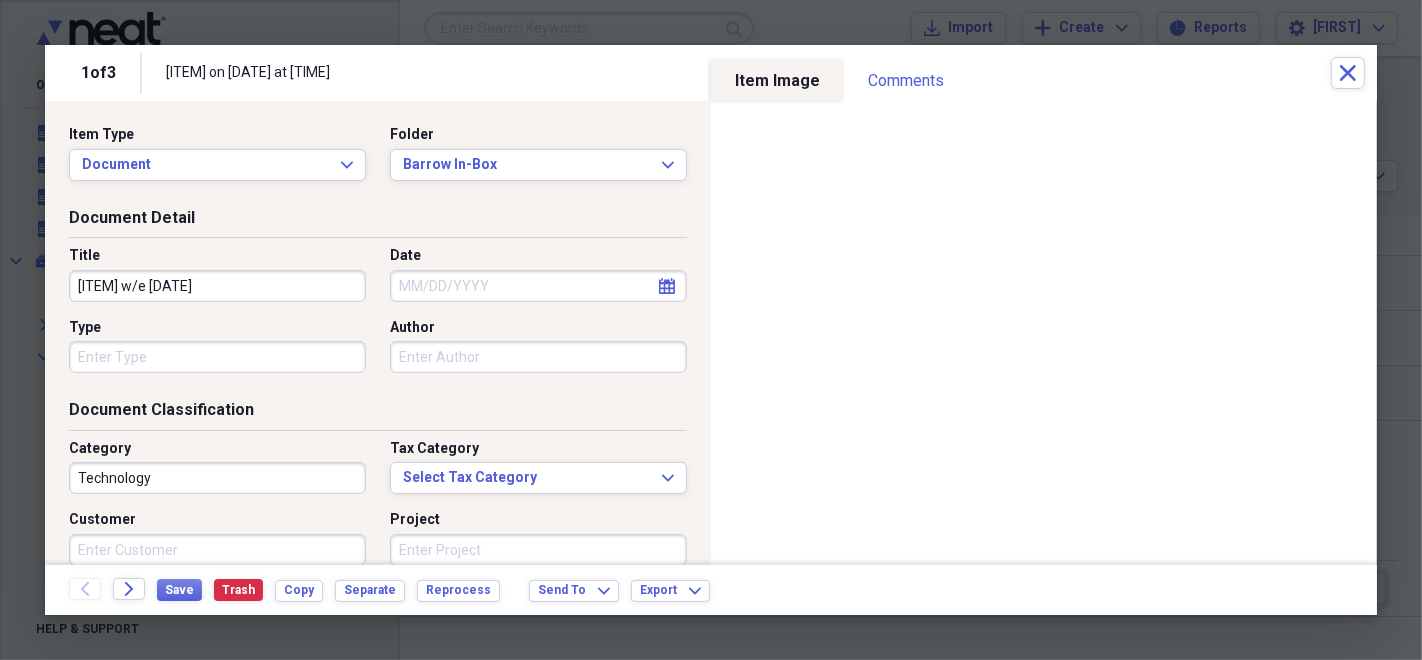 type on "[ITEM] w/e [DATE]" 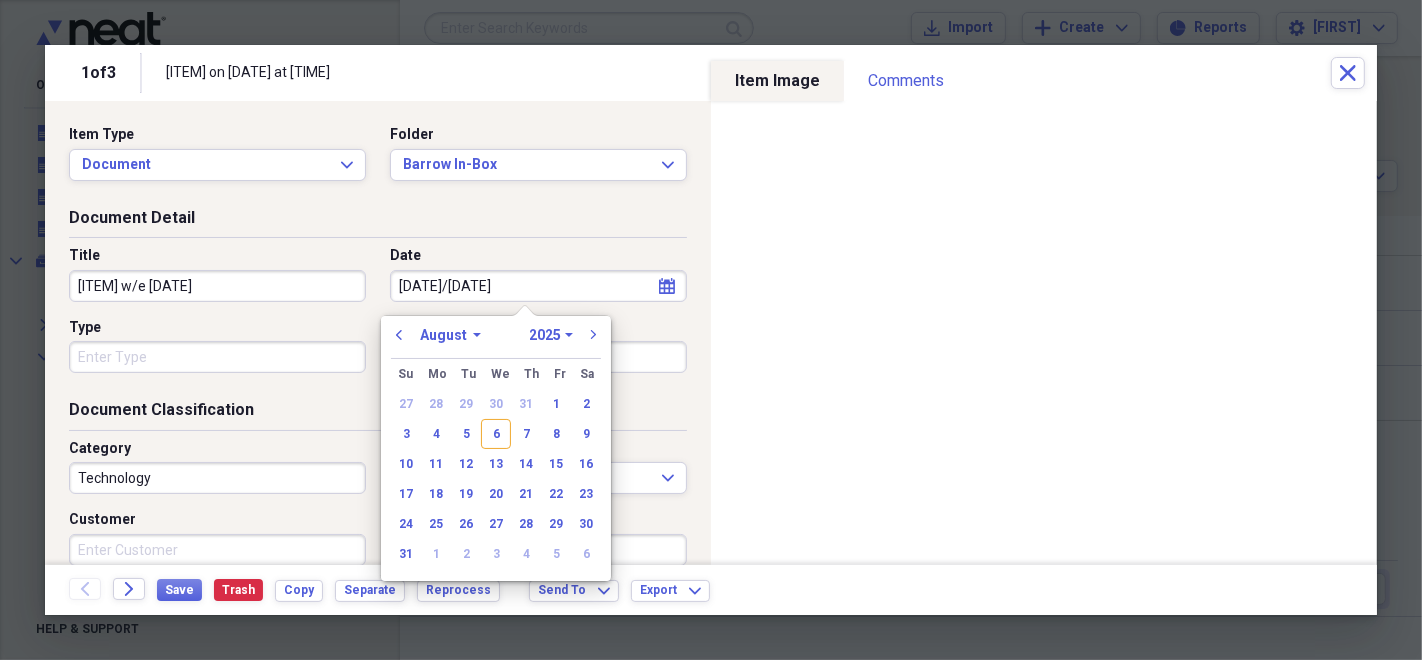 type on "08/08/2025" 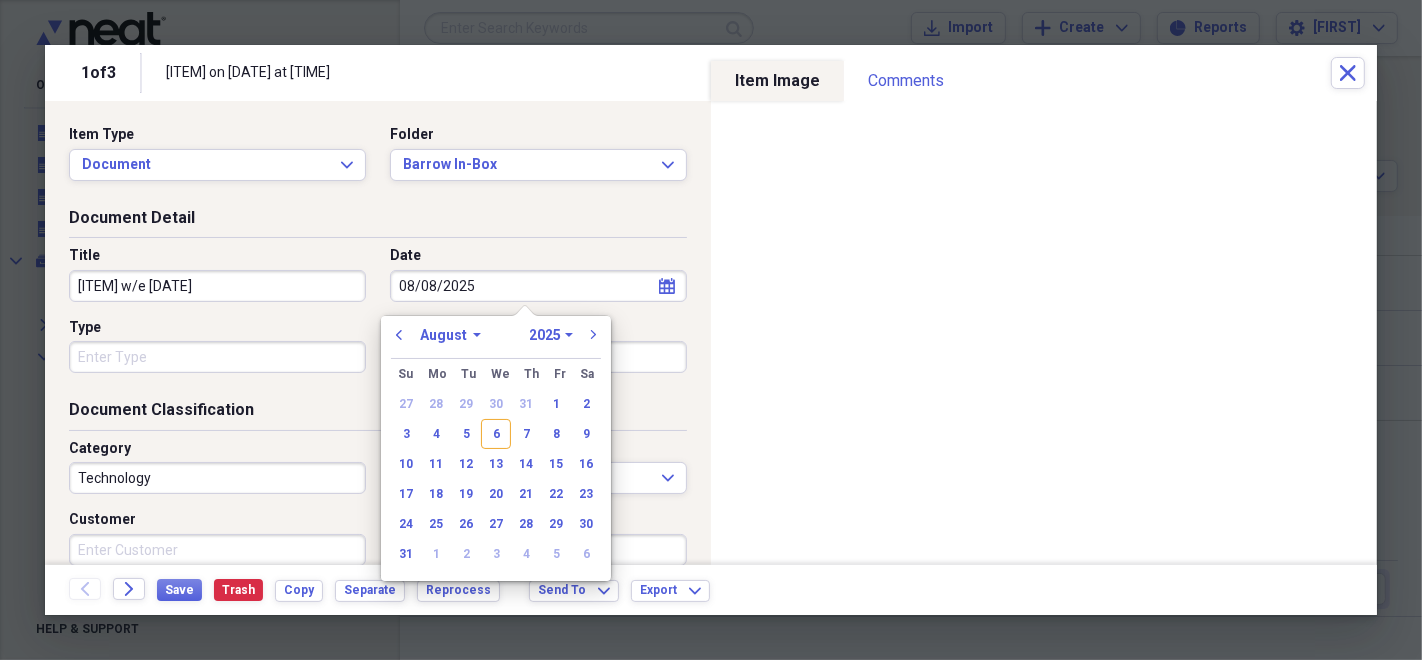 type 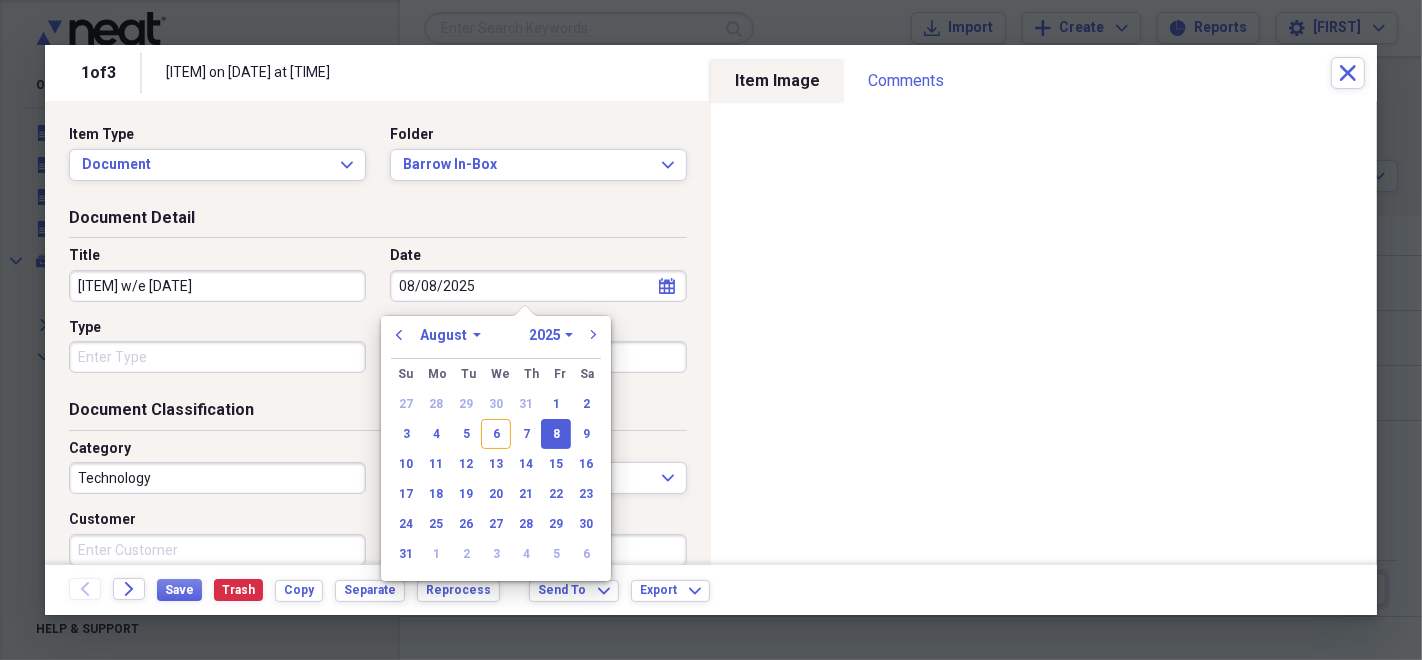 click on "Technology" at bounding box center [217, 478] 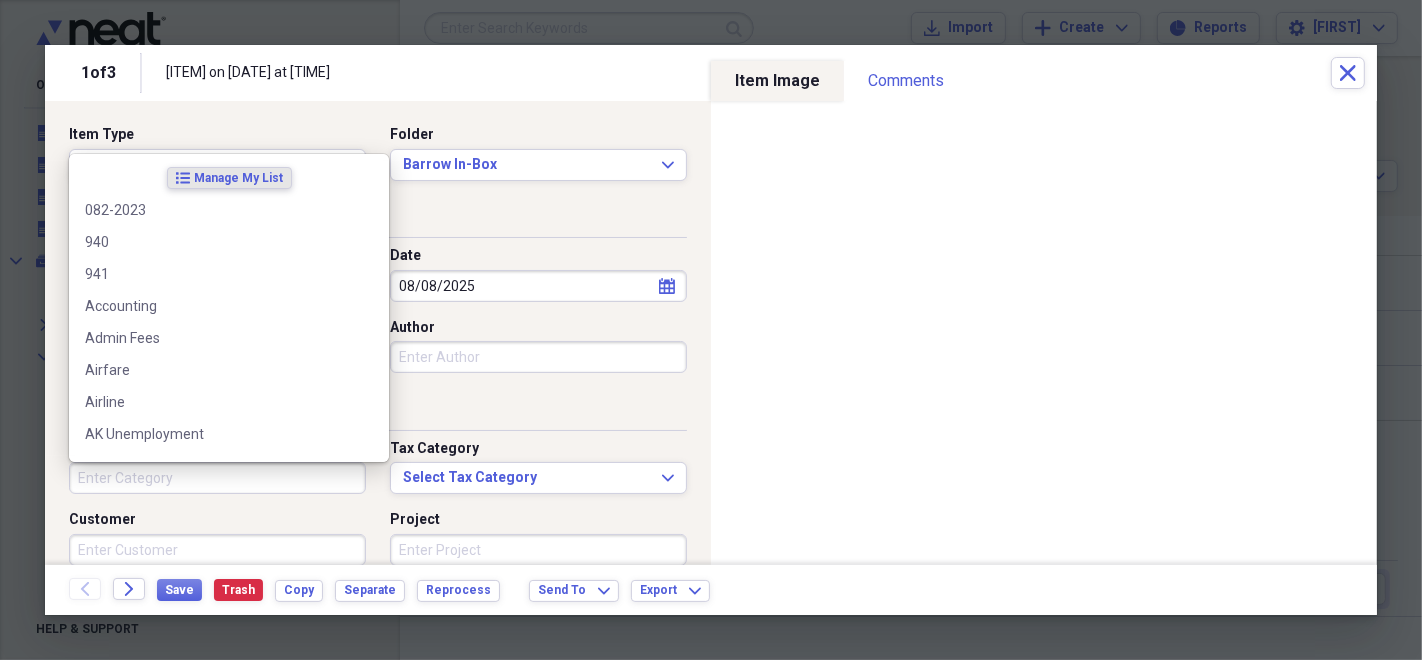 type 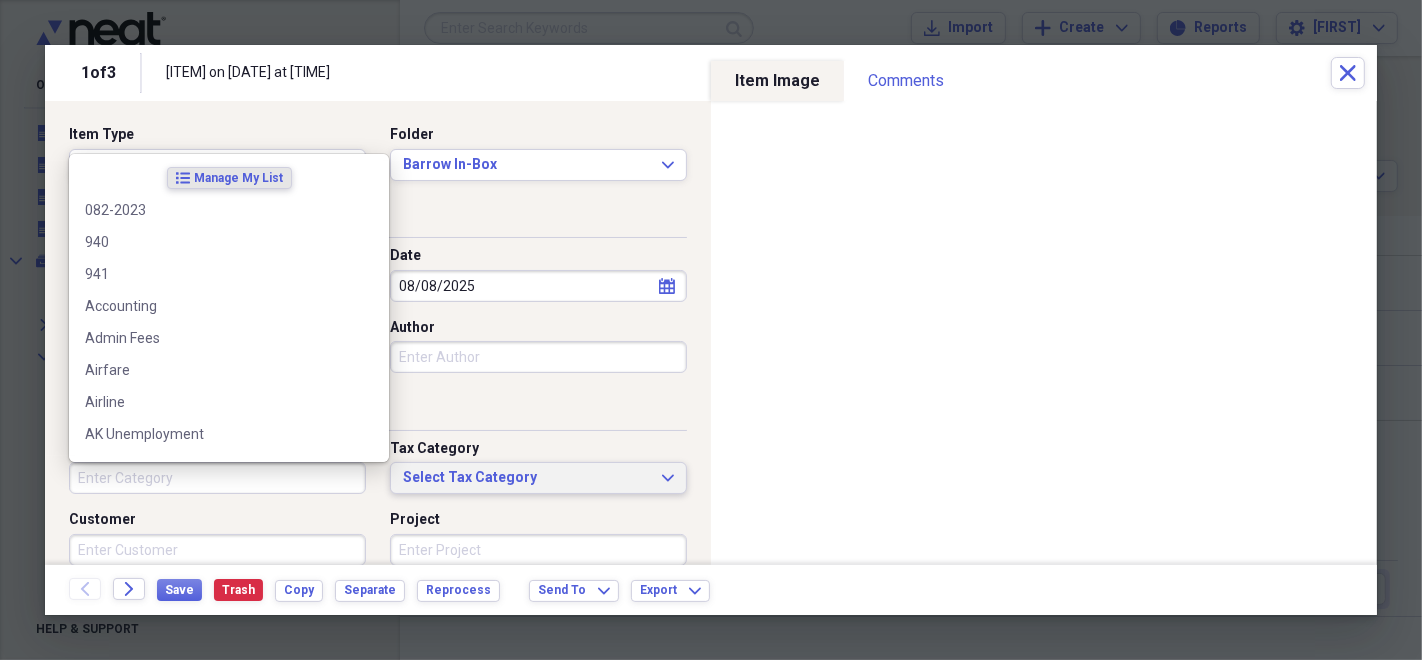 type 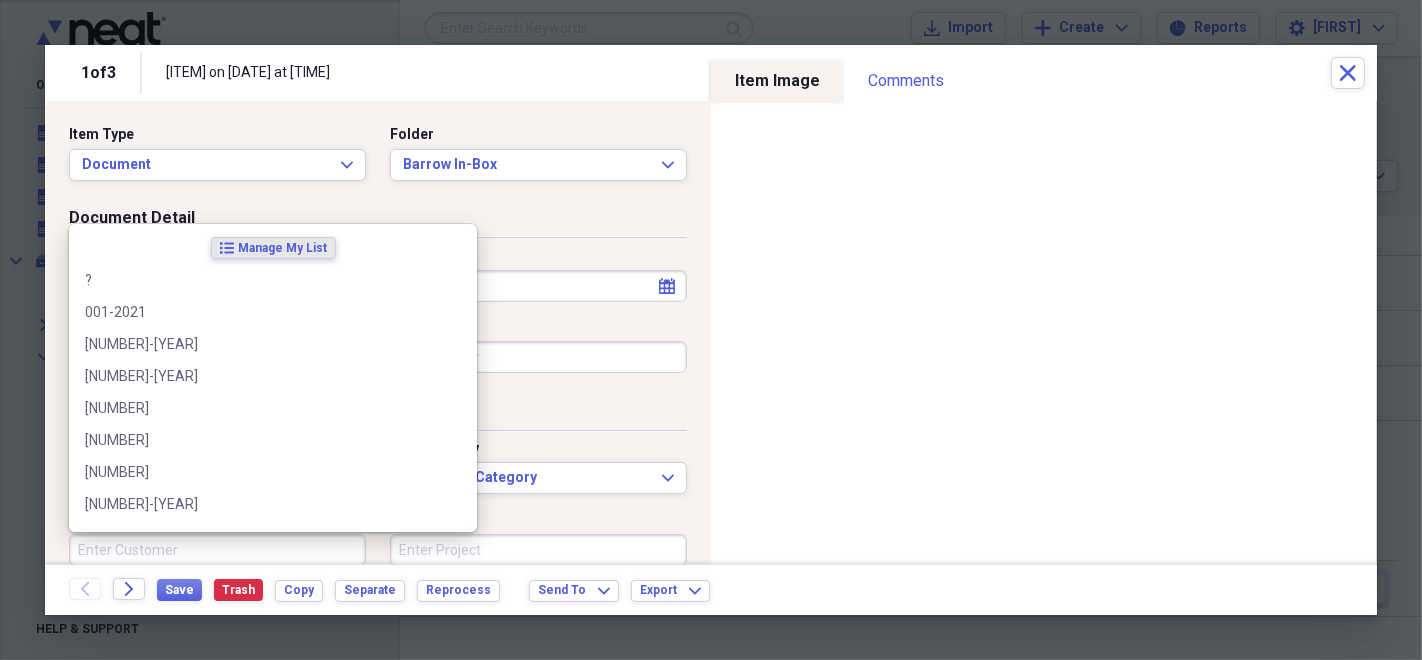 scroll, scrollTop: 0, scrollLeft: 0, axis: both 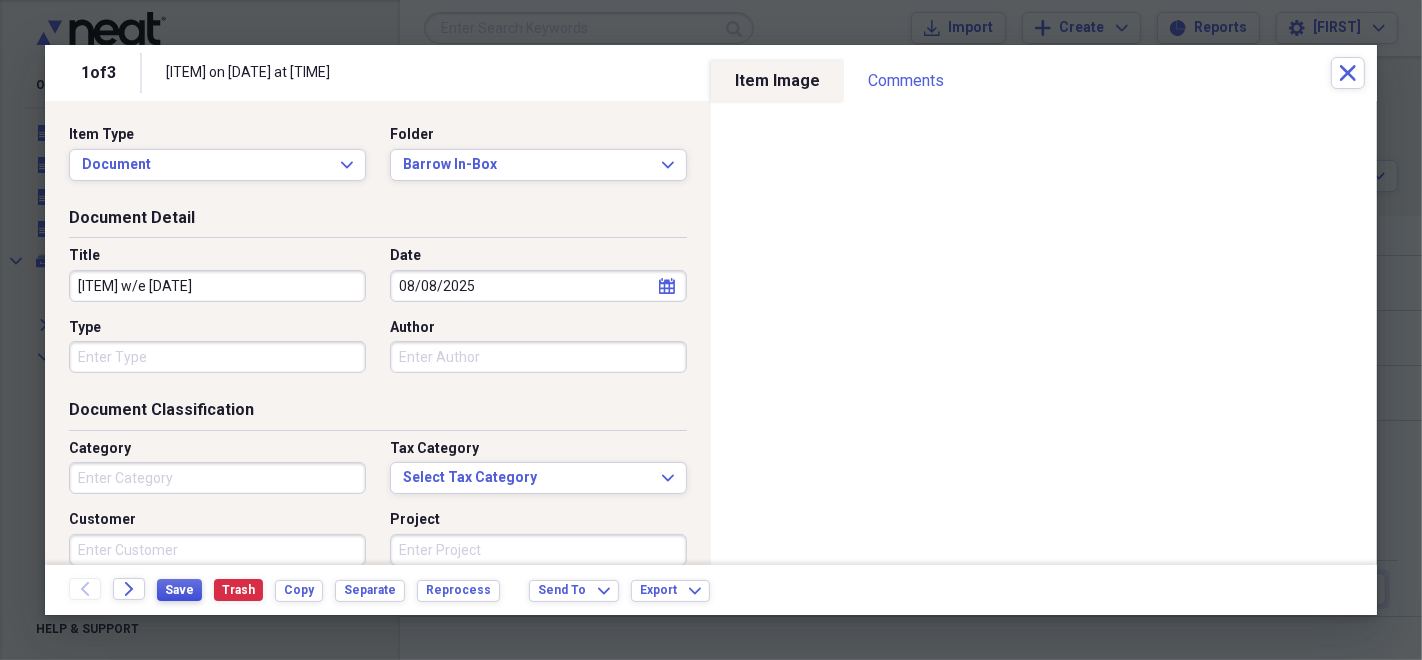 click on "Save" at bounding box center (179, 590) 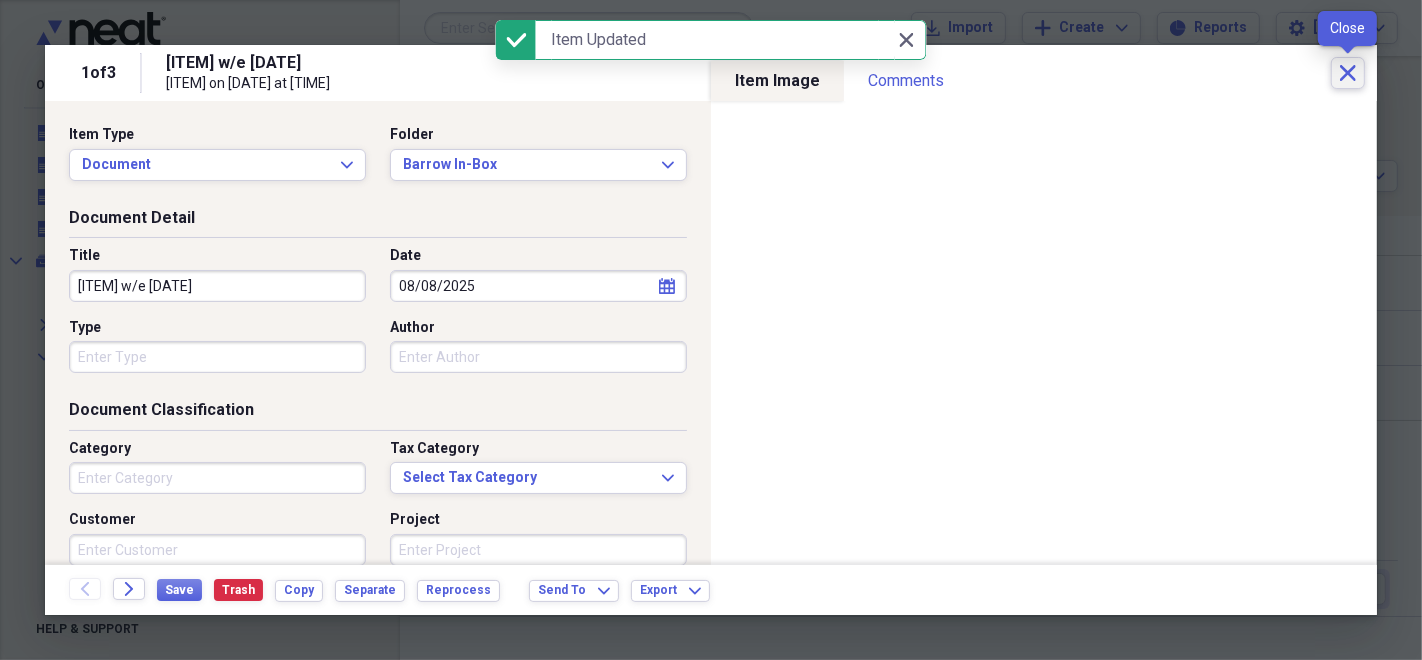 click on "Close" 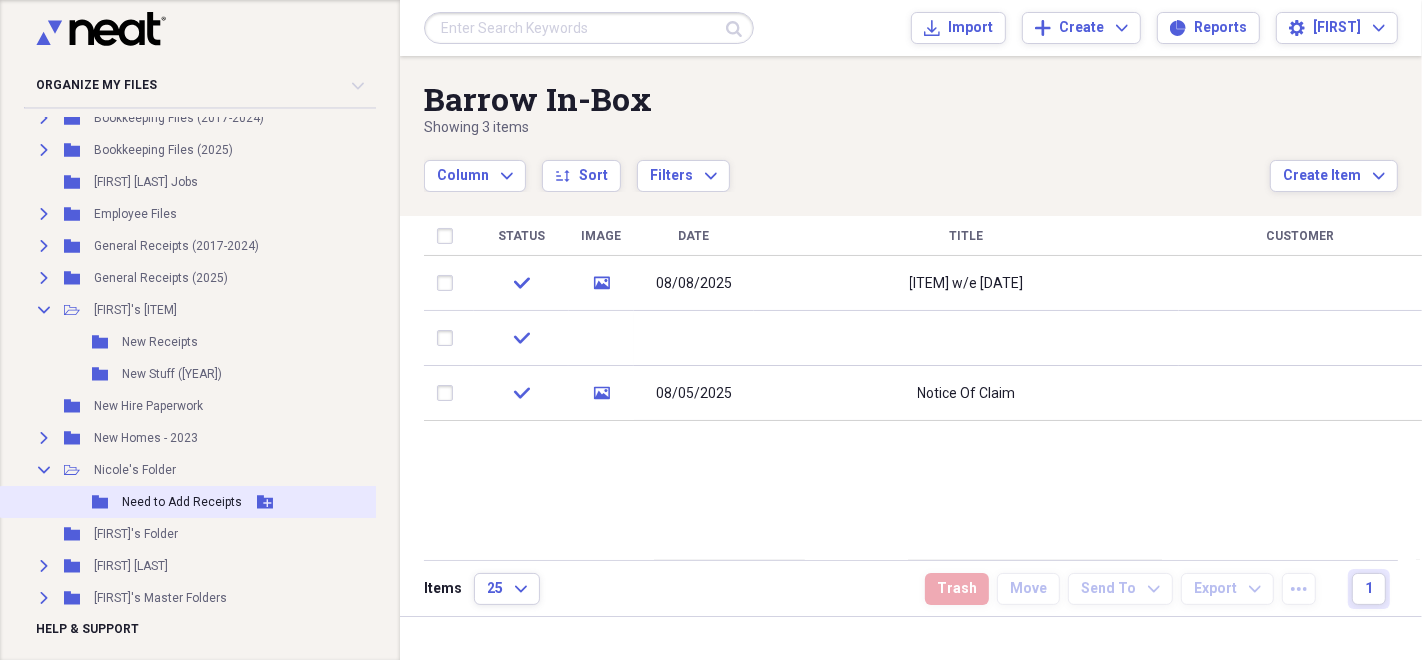 scroll, scrollTop: 4333, scrollLeft: 0, axis: vertical 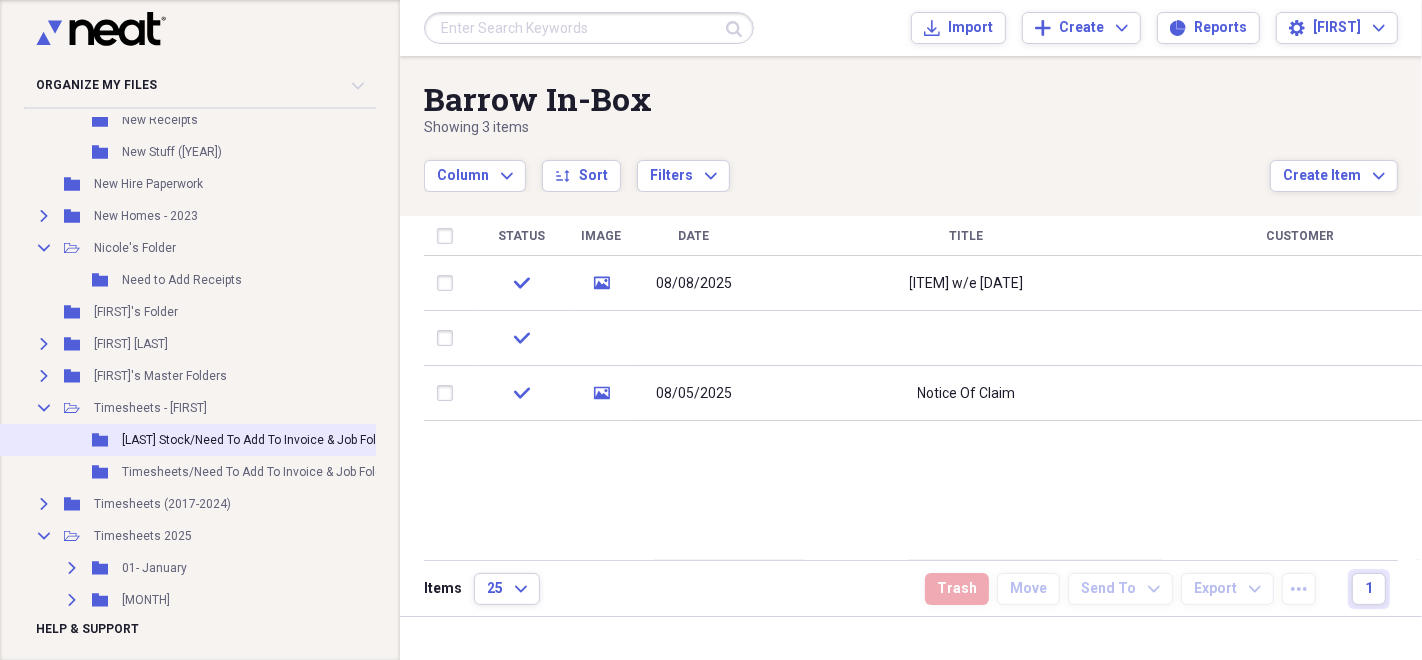 click on "[LAST] Stock/Need To Add To Invoice & Job Folder" at bounding box center (258, 440) 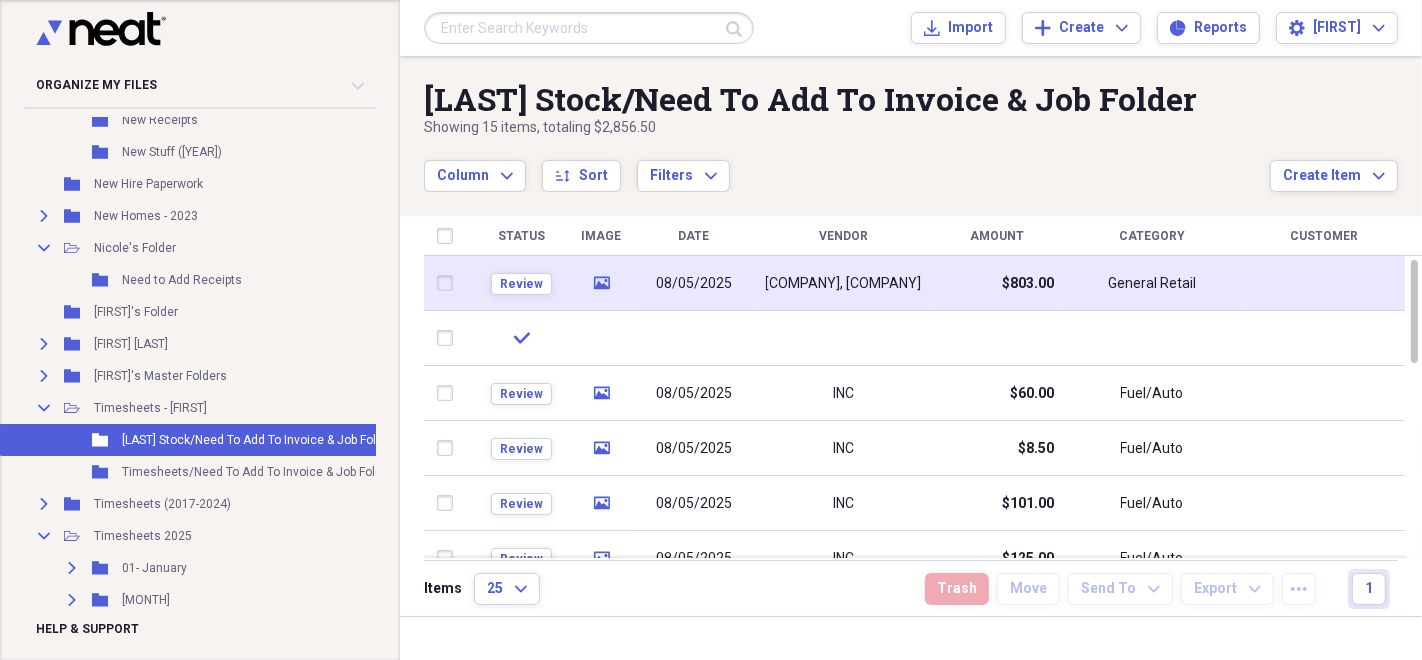 click on "$803.00" at bounding box center [997, 283] 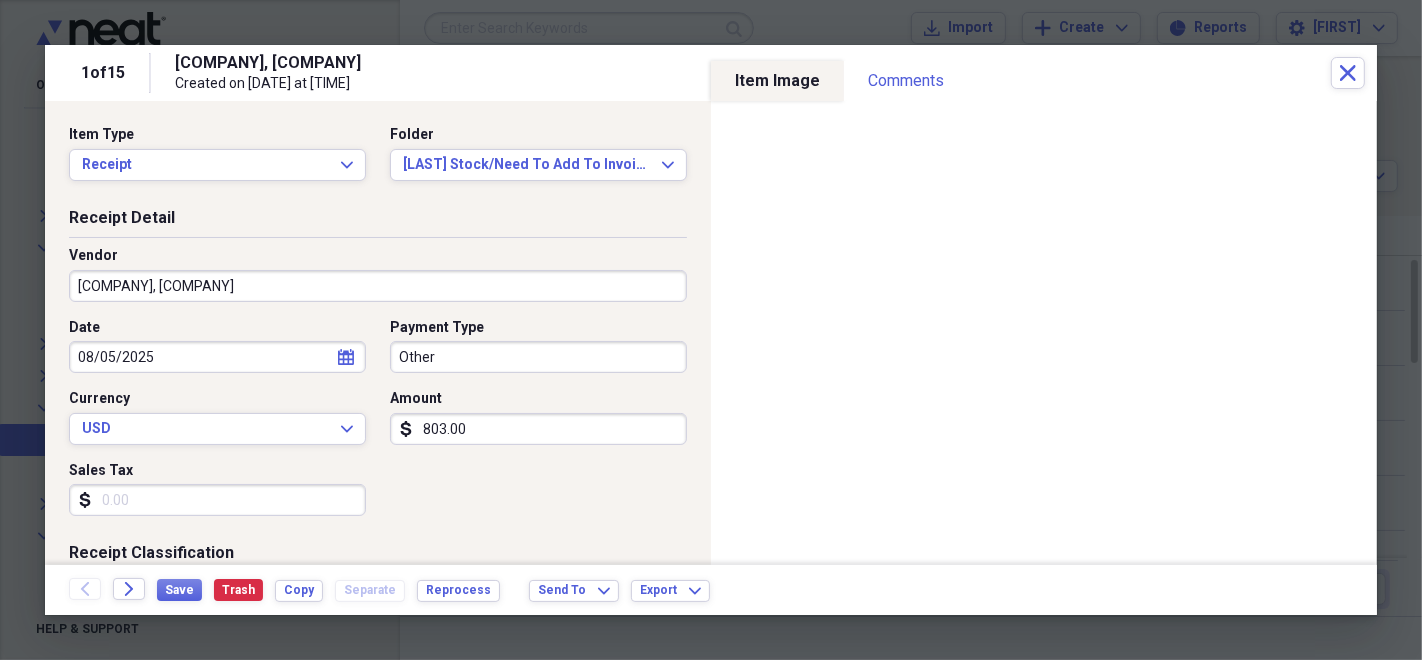 click on "[COMPANY], [COMPANY]" at bounding box center (378, 286) 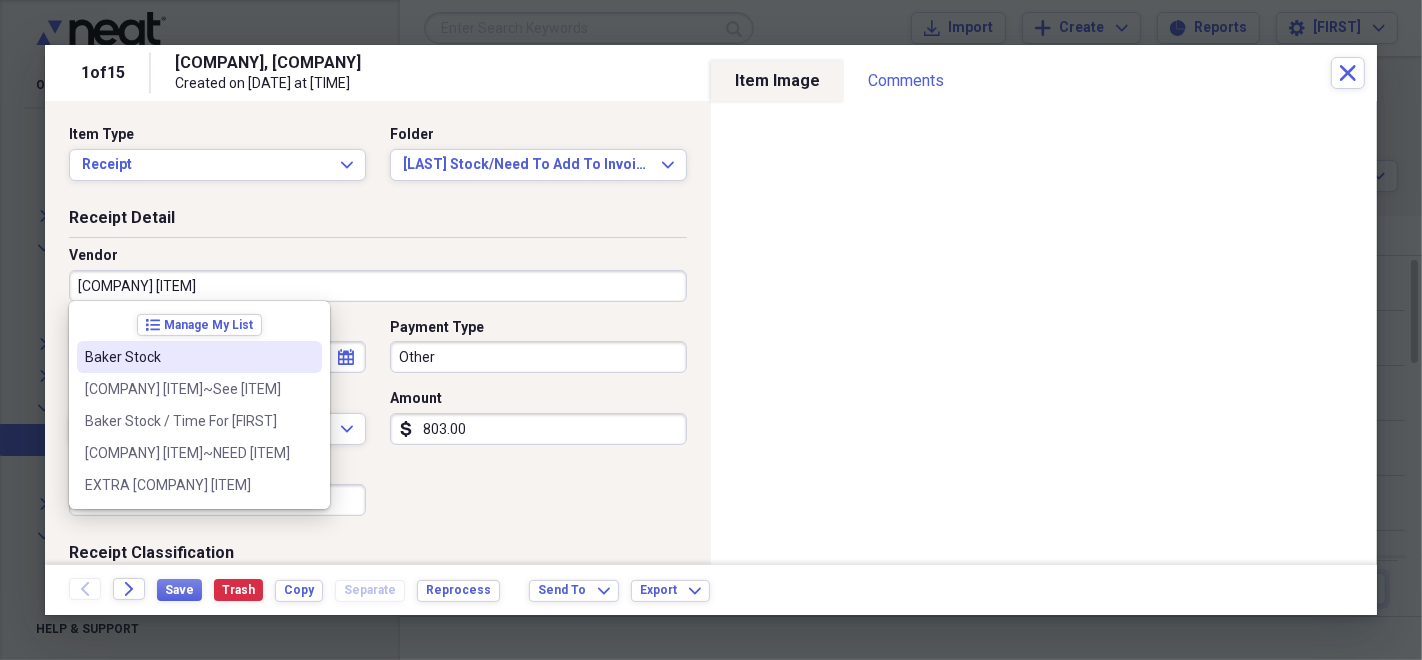 click on "Baker Stock" at bounding box center (187, 357) 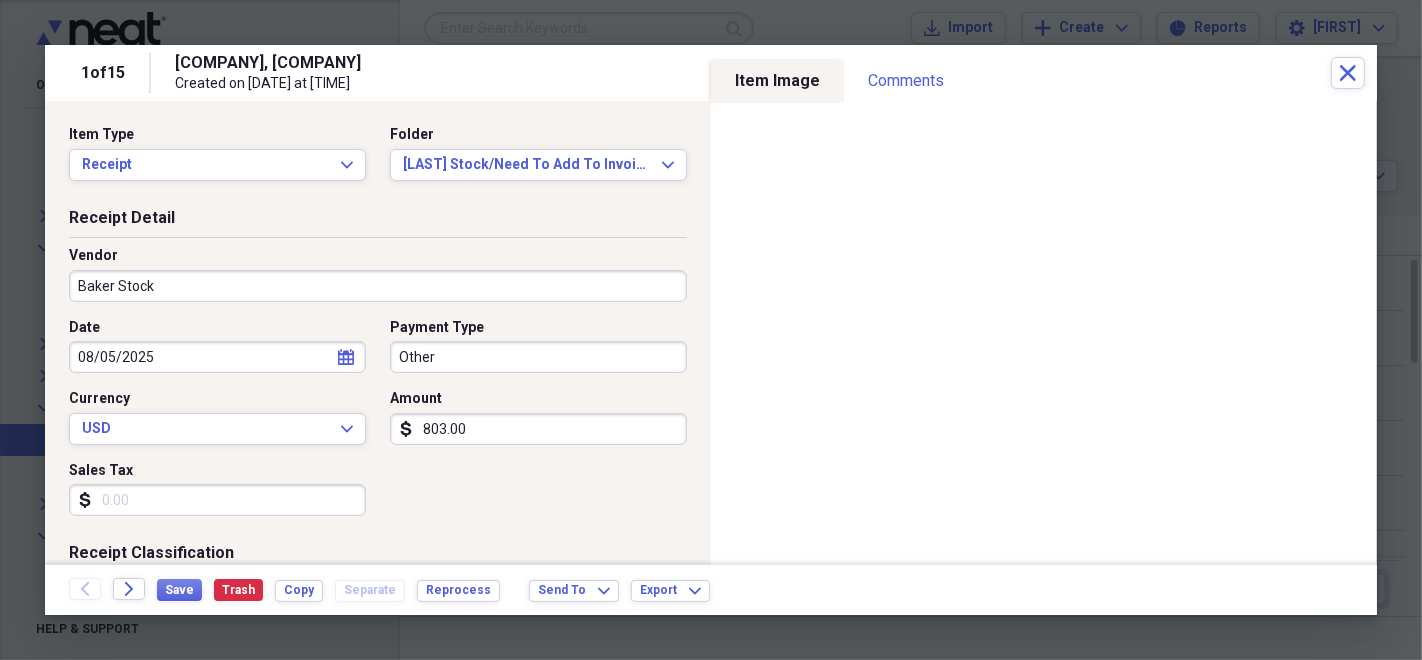 type on "Baker Stock" 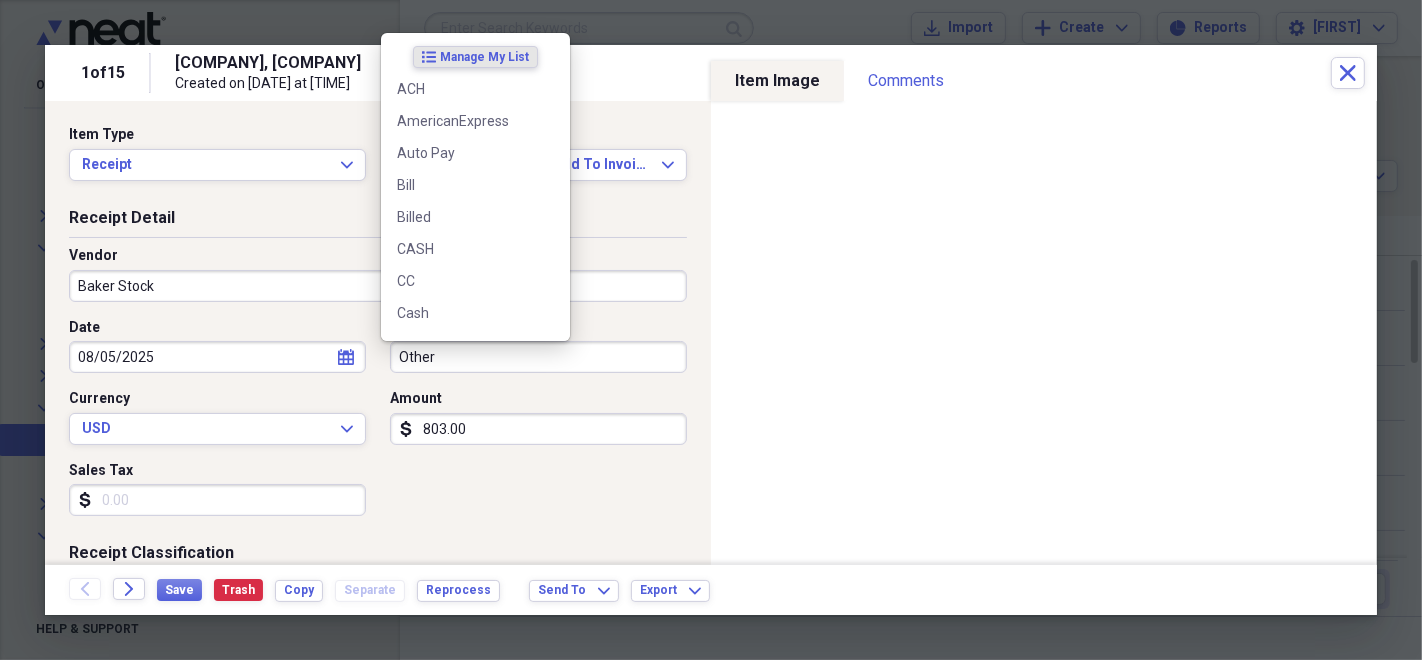 click on "Other" at bounding box center (538, 357) 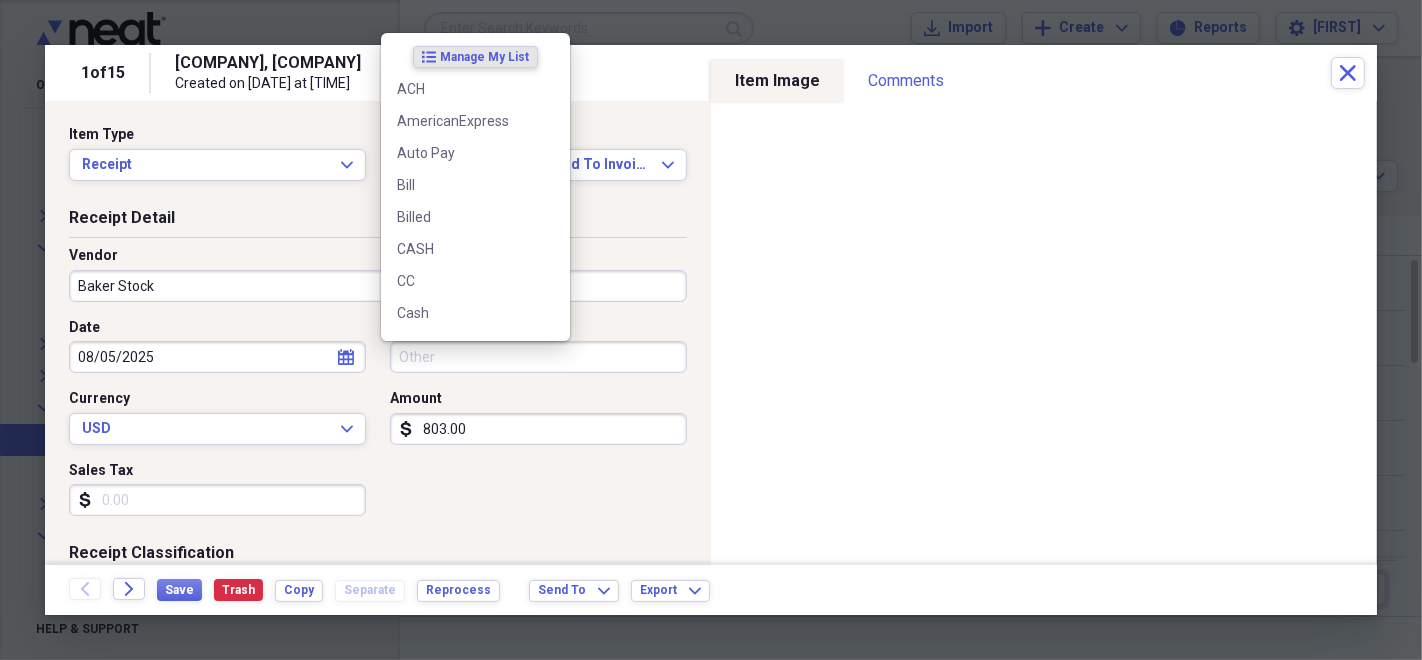 type 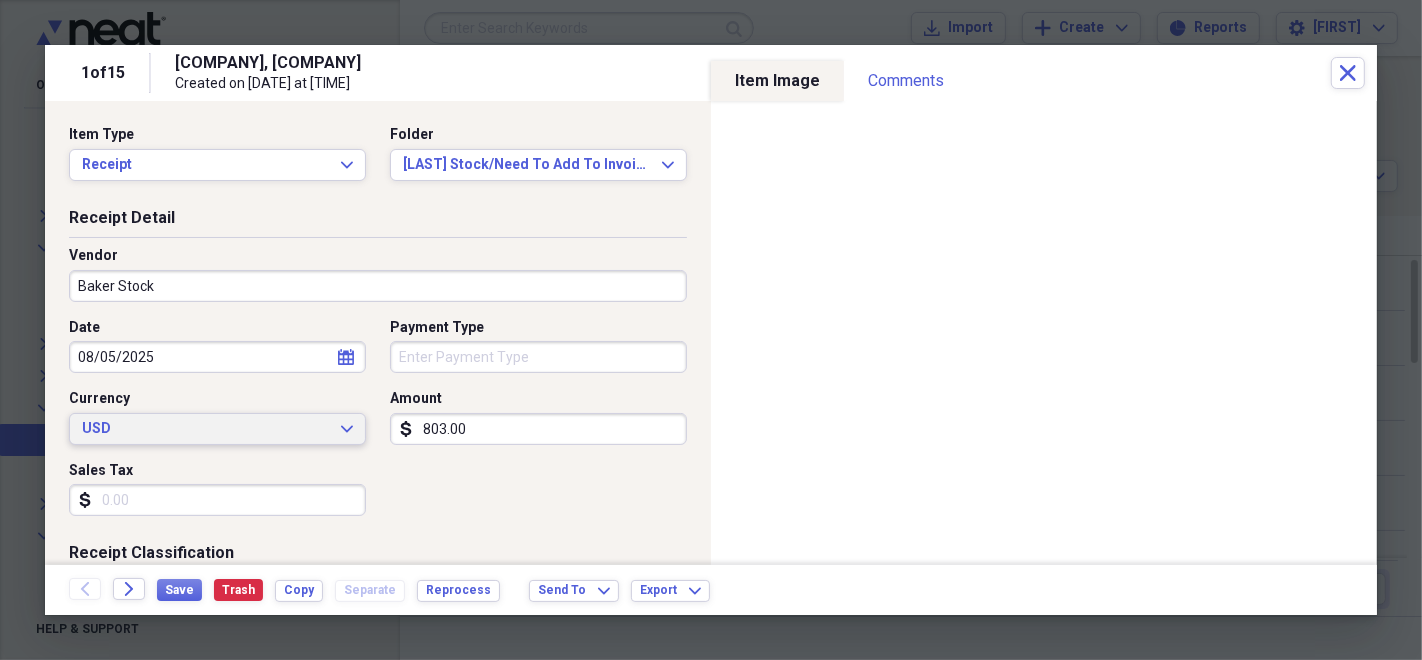 type 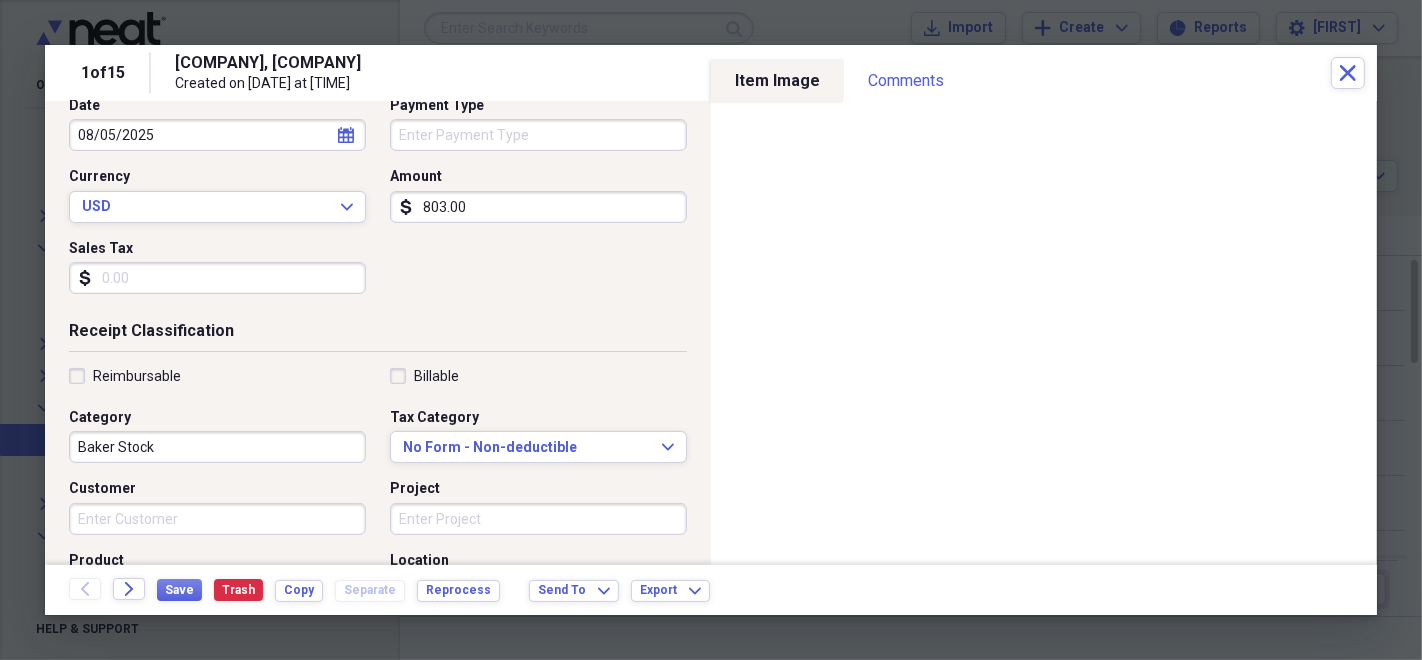 scroll, scrollTop: 333, scrollLeft: 0, axis: vertical 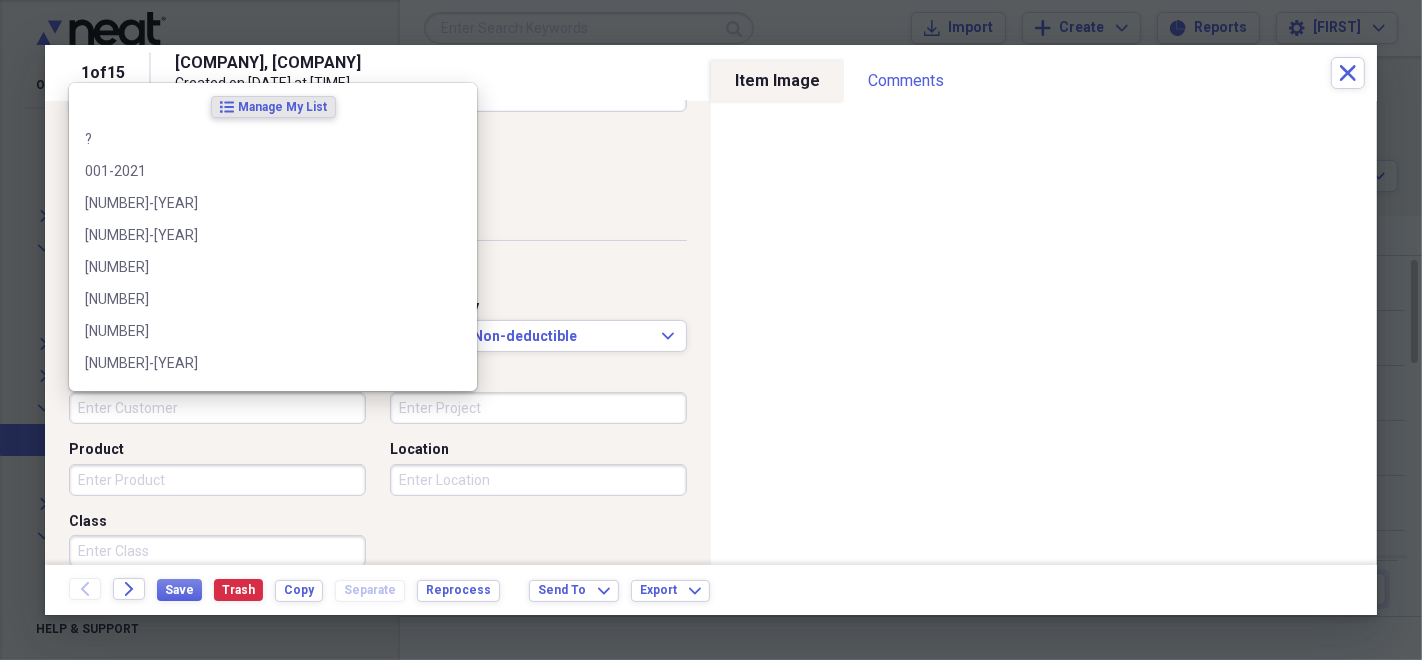 click on "Customer" at bounding box center (217, 408) 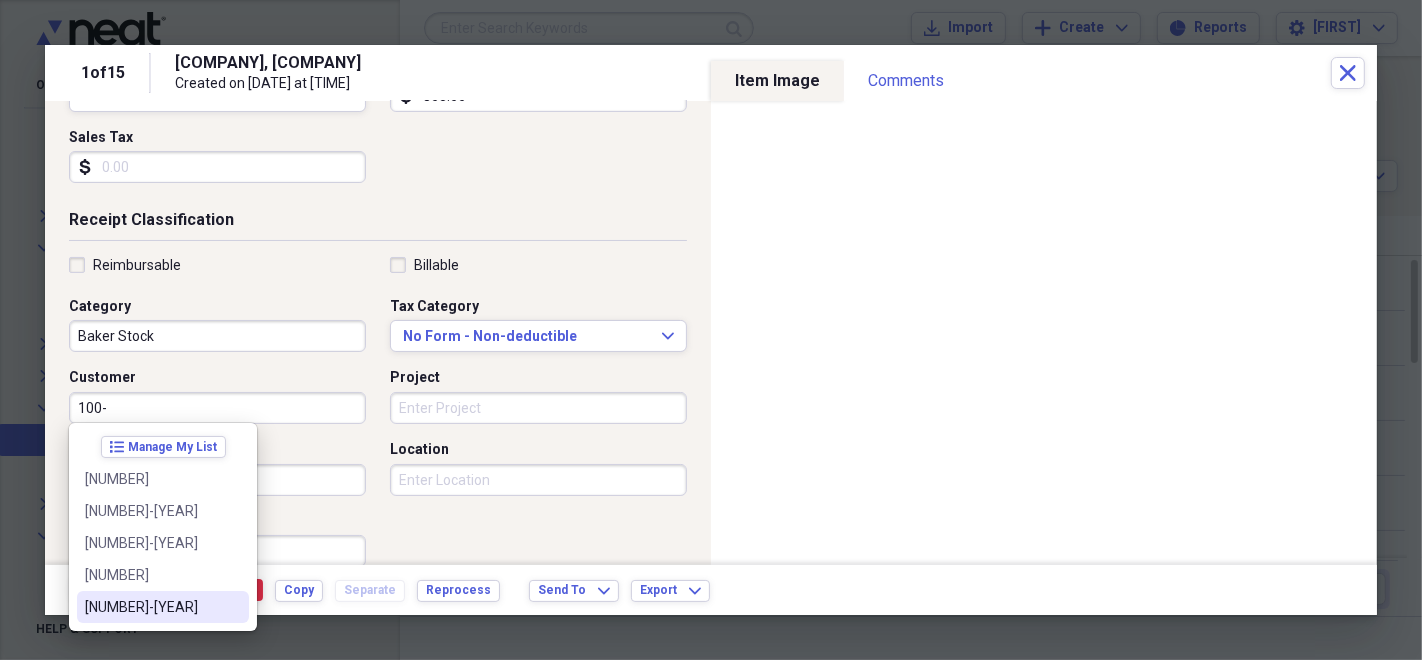 click on "[NUMBER]-[YEAR]" at bounding box center (151, 607) 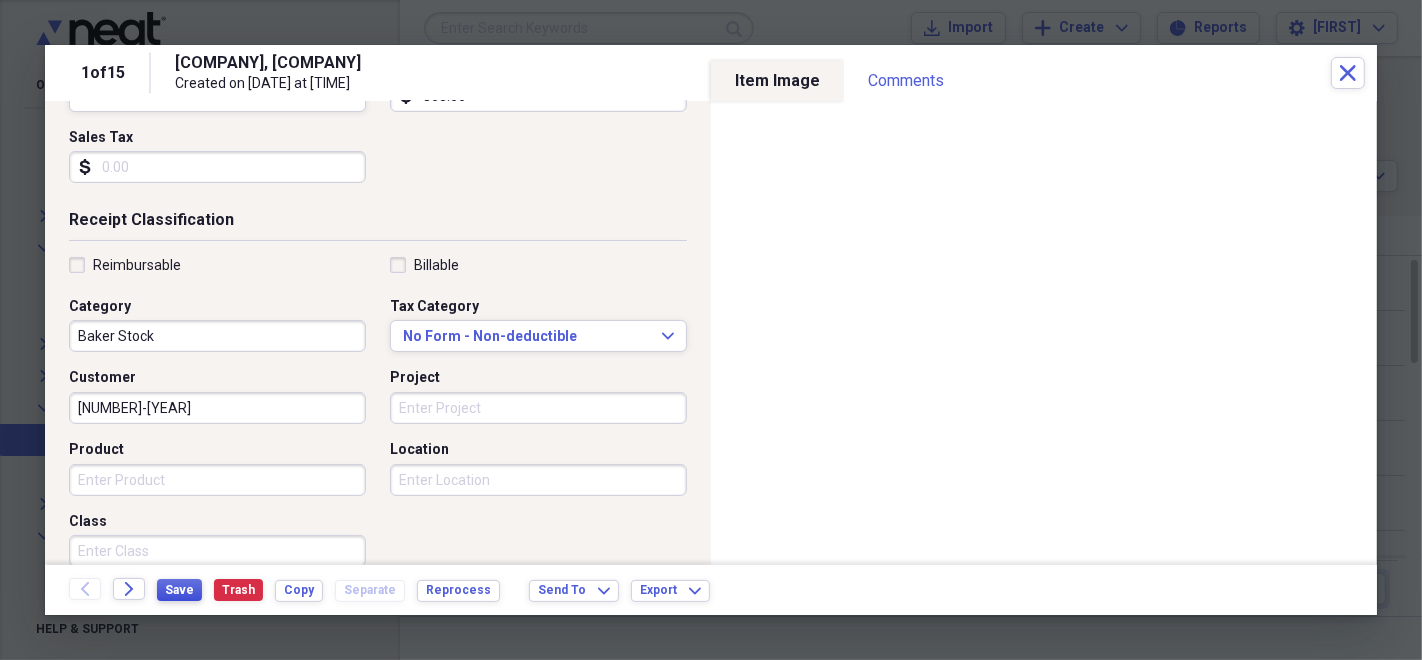 click on "Save" at bounding box center (179, 590) 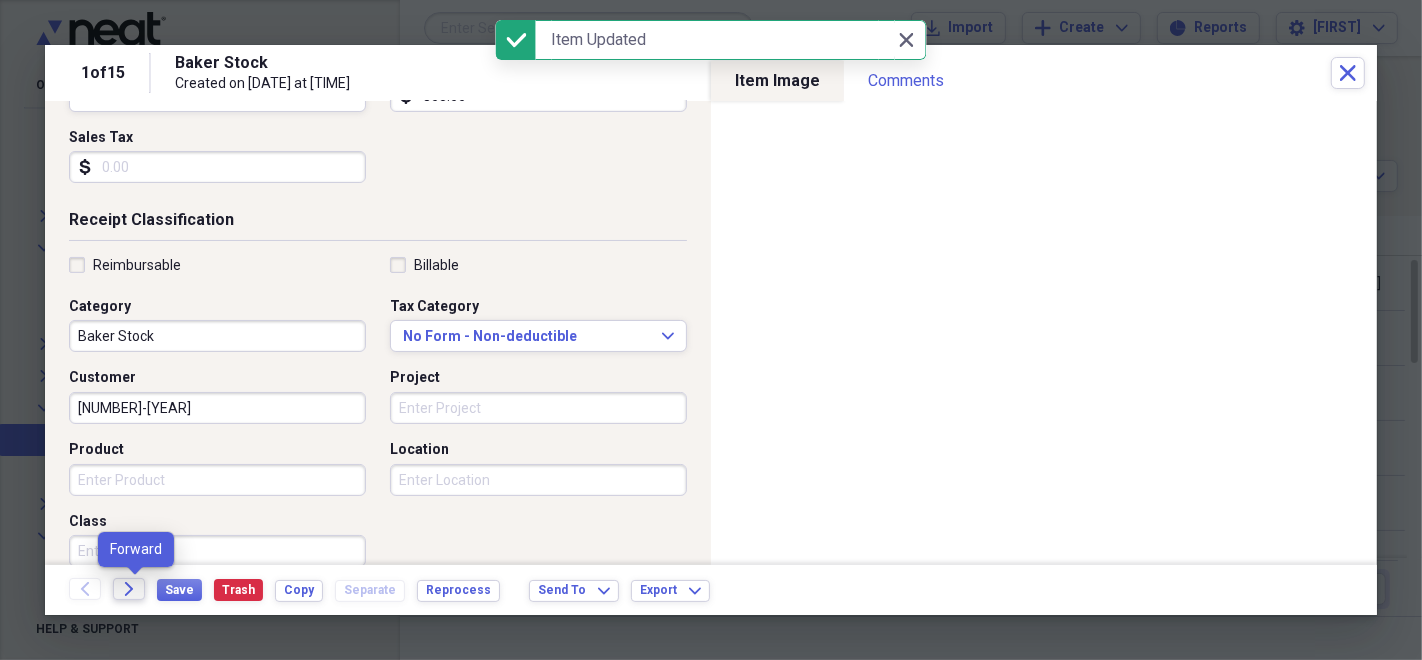 click on "Forward" at bounding box center [129, 589] 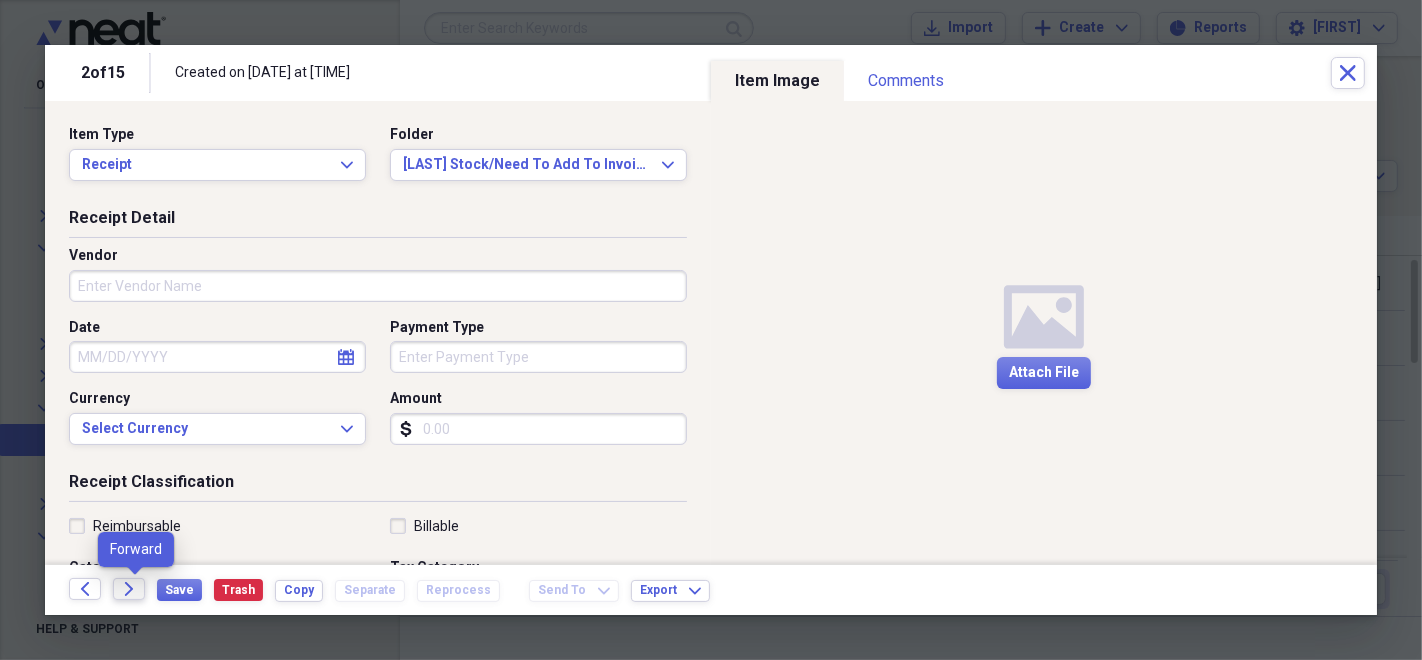 click on "Forward" at bounding box center [129, 589] 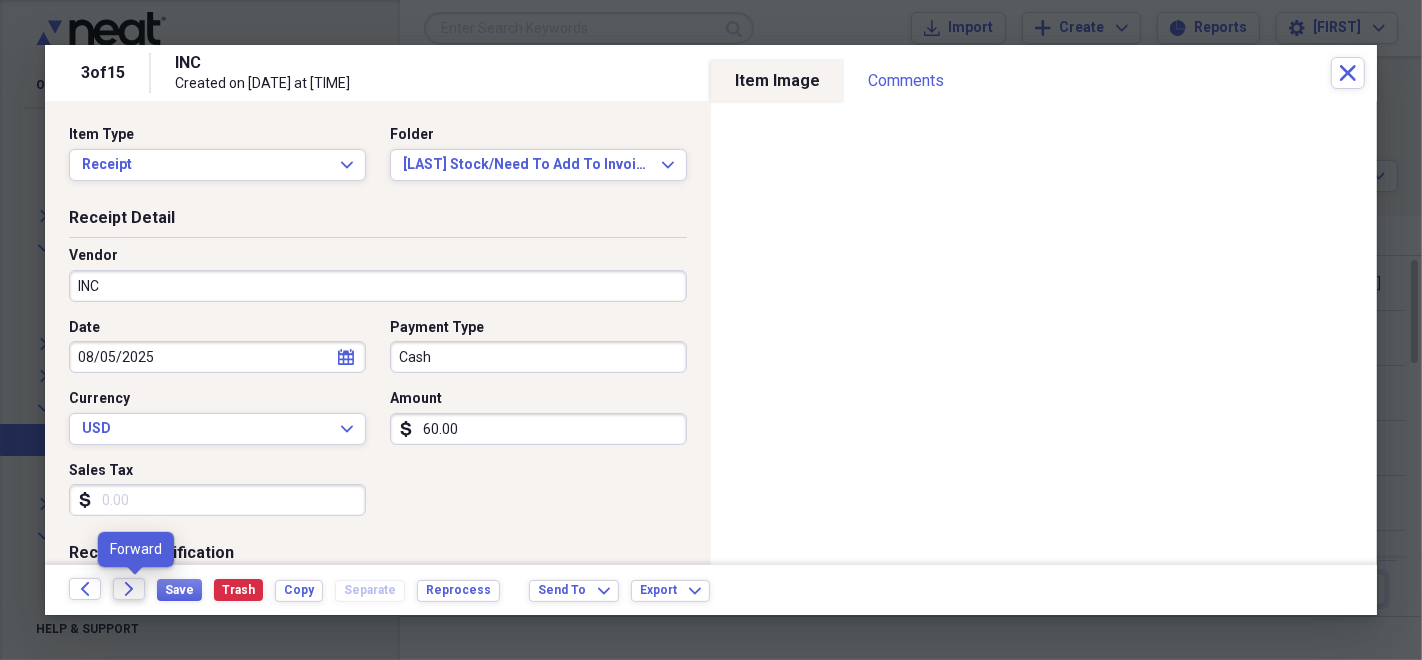 click on "Forward" at bounding box center [129, 589] 